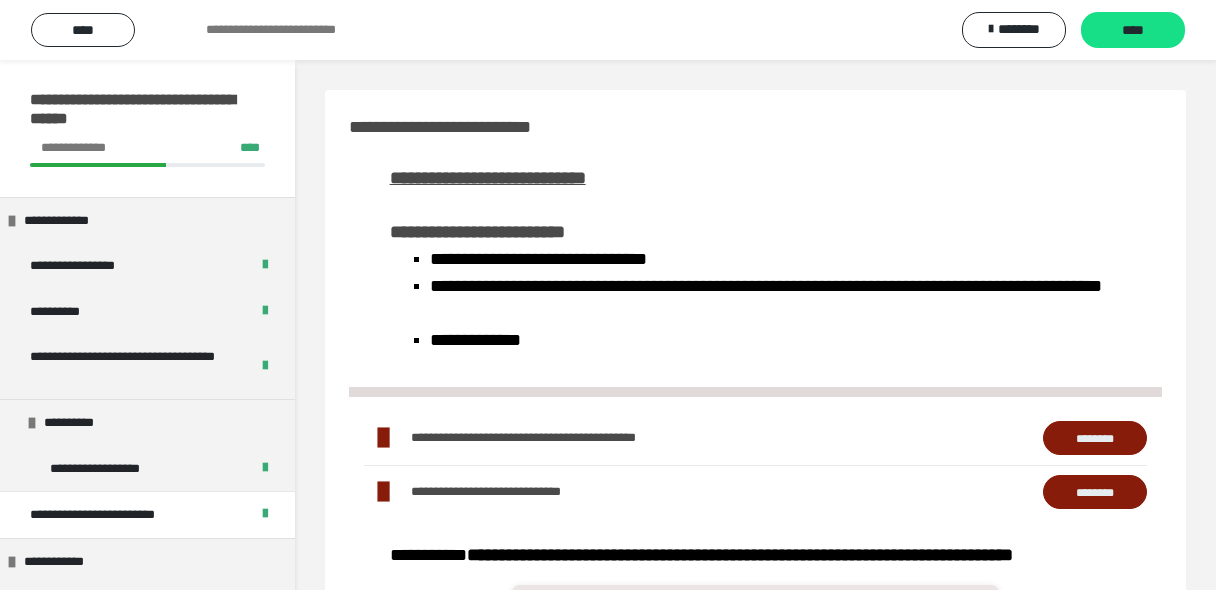 scroll, scrollTop: 1050, scrollLeft: 0, axis: vertical 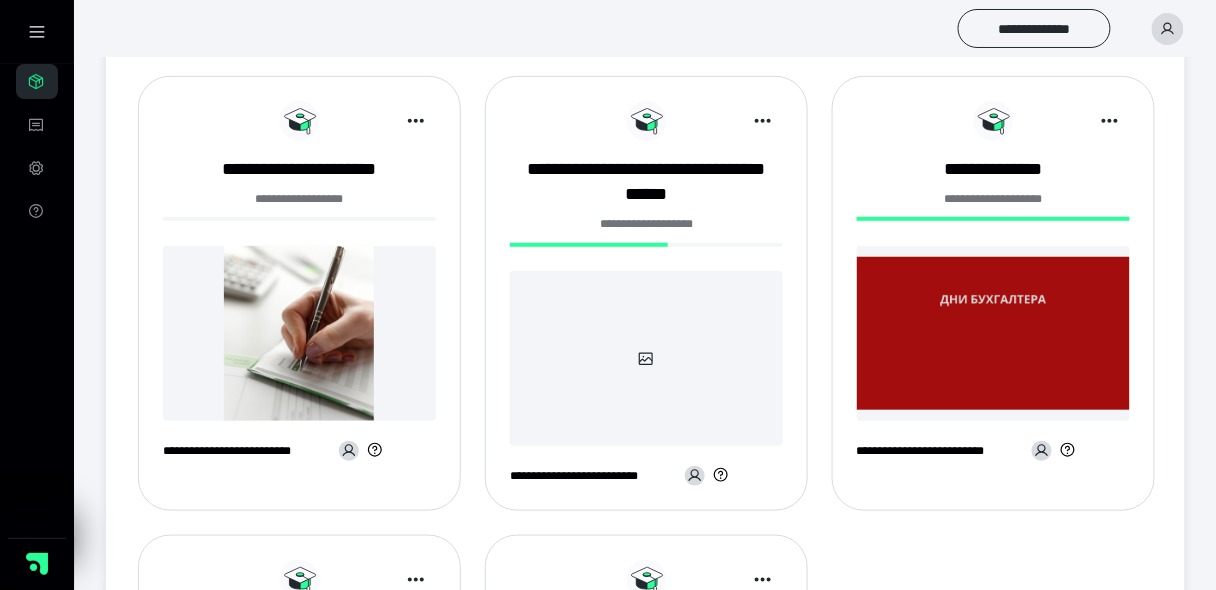 click at bounding box center [299, 333] 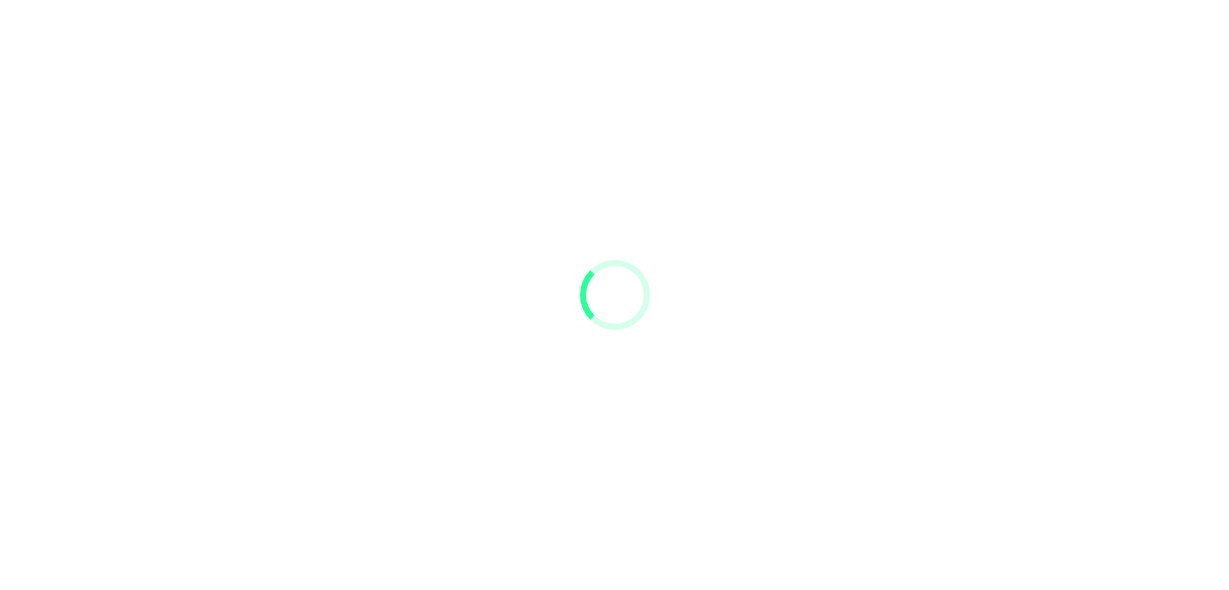 scroll, scrollTop: 0, scrollLeft: 0, axis: both 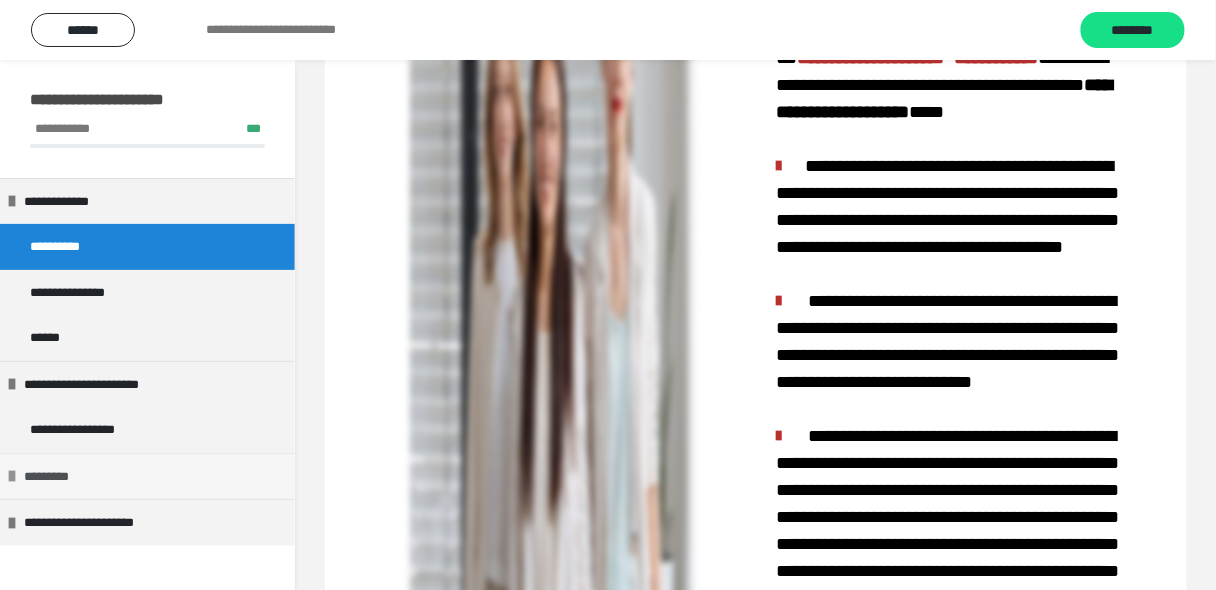 click on "*********" at bounding box center [56, 477] 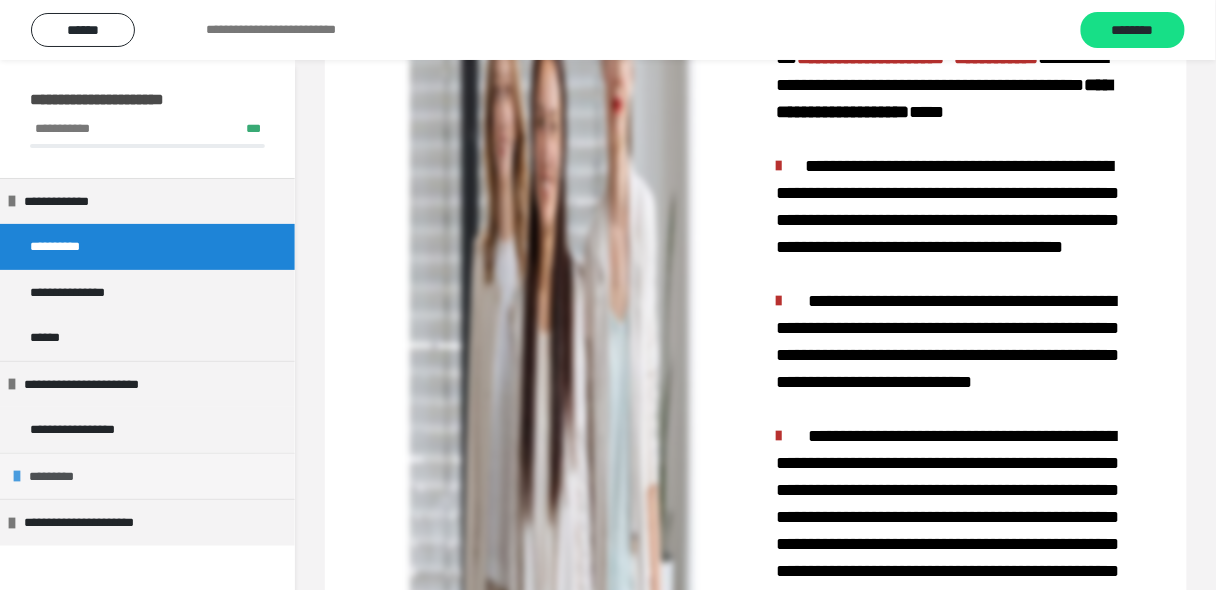 click on "*********" at bounding box center [61, 477] 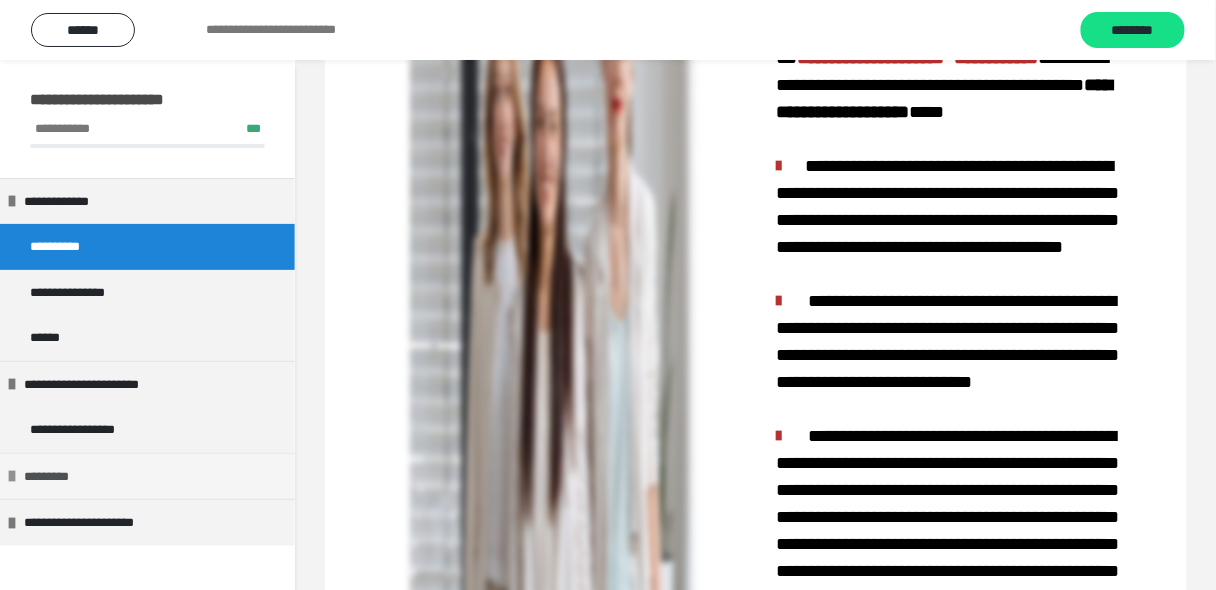 click on "*********" at bounding box center (56, 477) 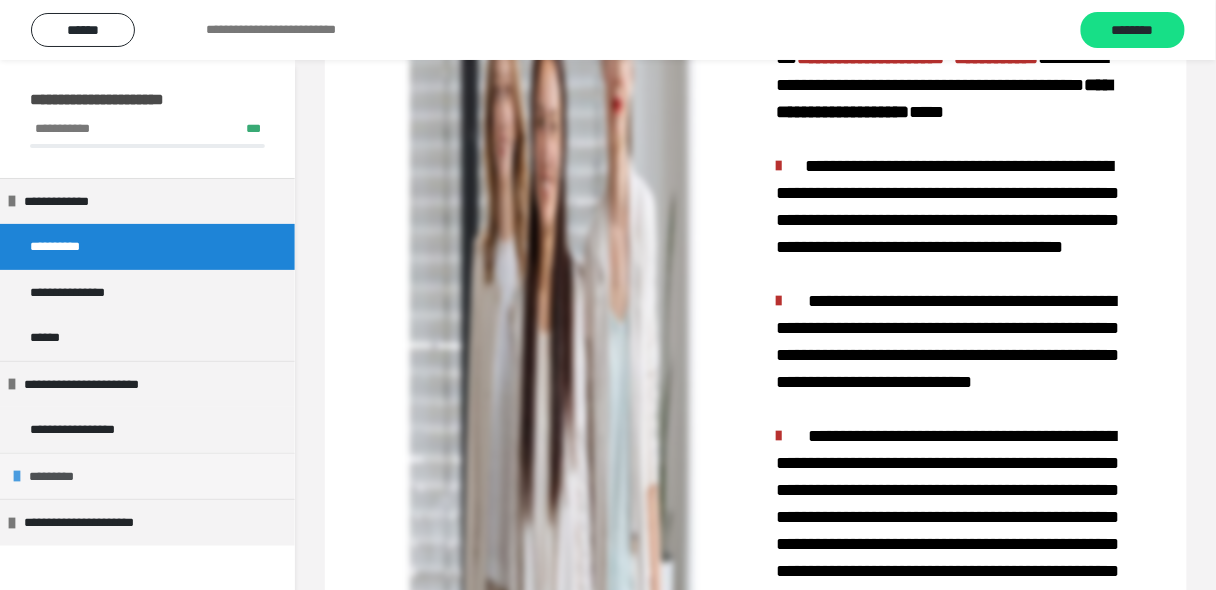 click on "*********" at bounding box center [147, 476] 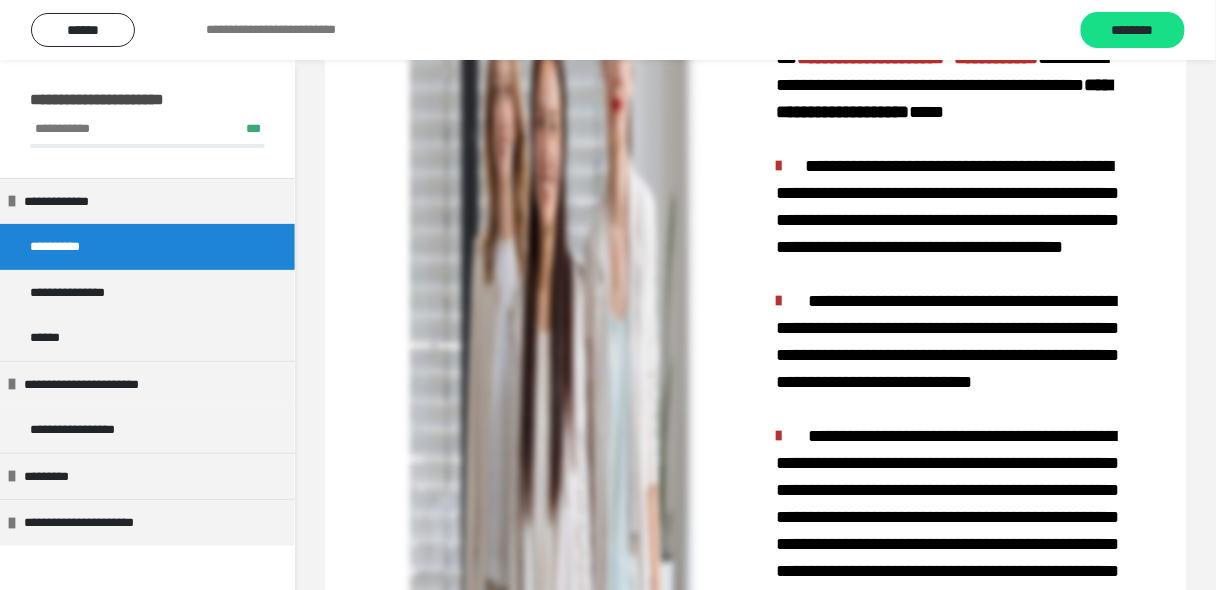 click on "**********" at bounding box center [147, 247] 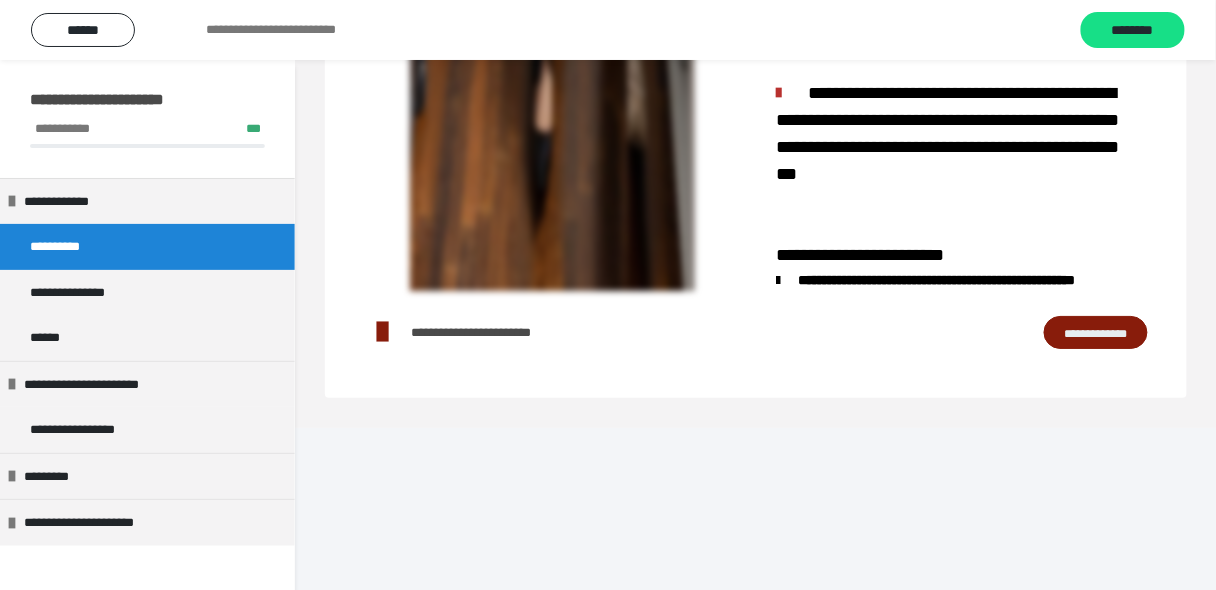 scroll, scrollTop: 1825, scrollLeft: 0, axis: vertical 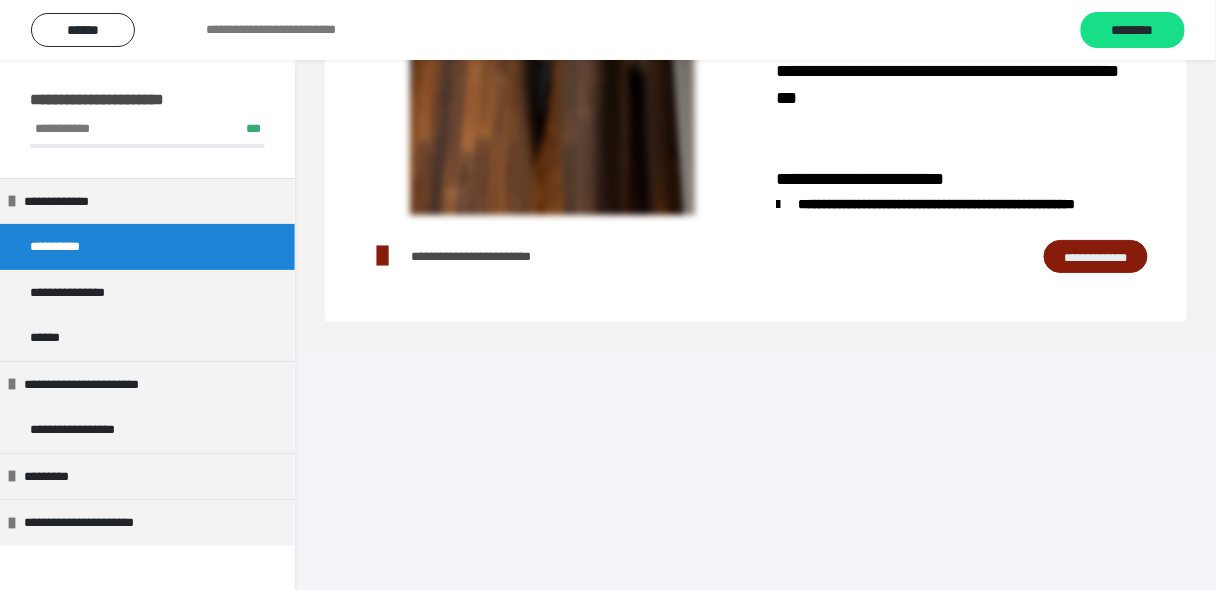 click on "**********" at bounding box center [1096, 256] 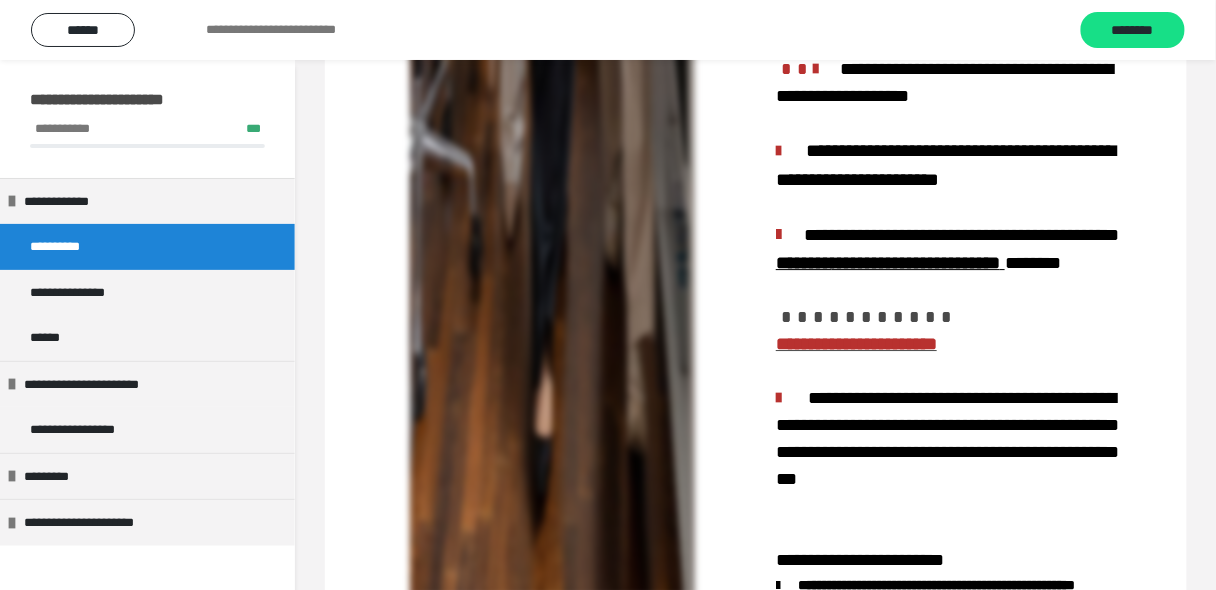 scroll, scrollTop: 1265, scrollLeft: 0, axis: vertical 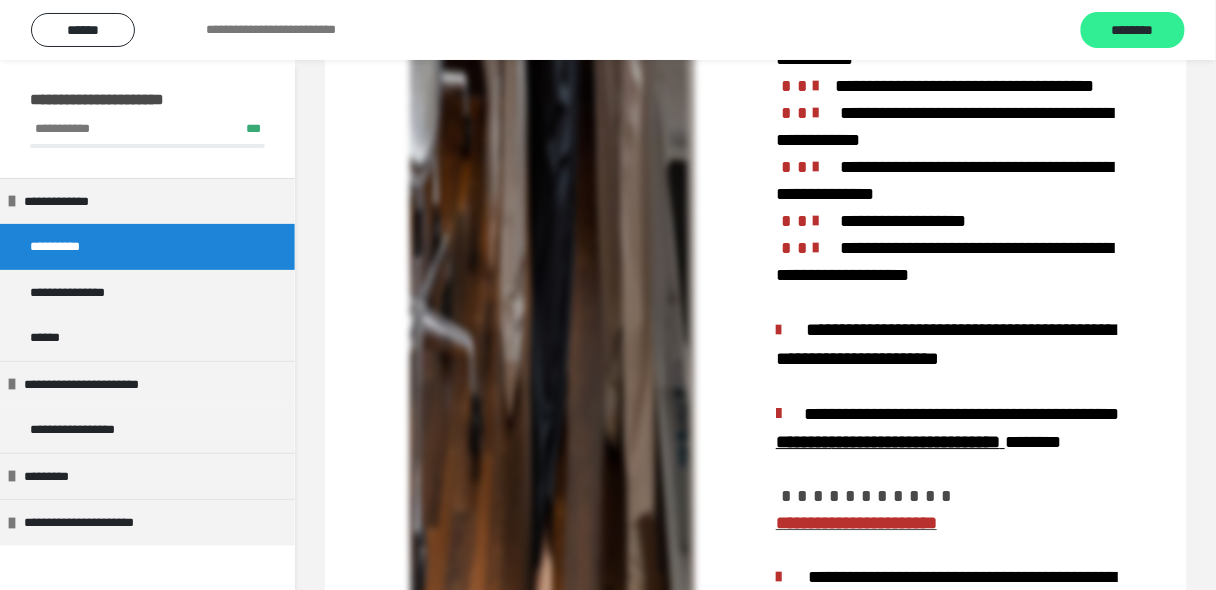 click on "********" at bounding box center (1133, 31) 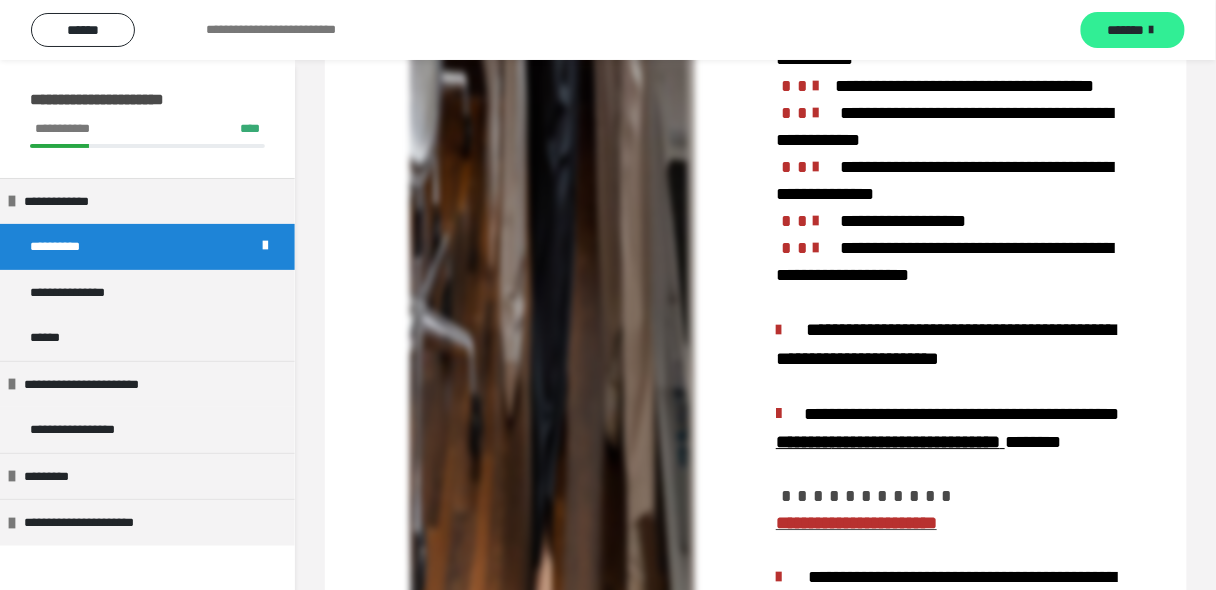 click on "*******" at bounding box center [1126, 30] 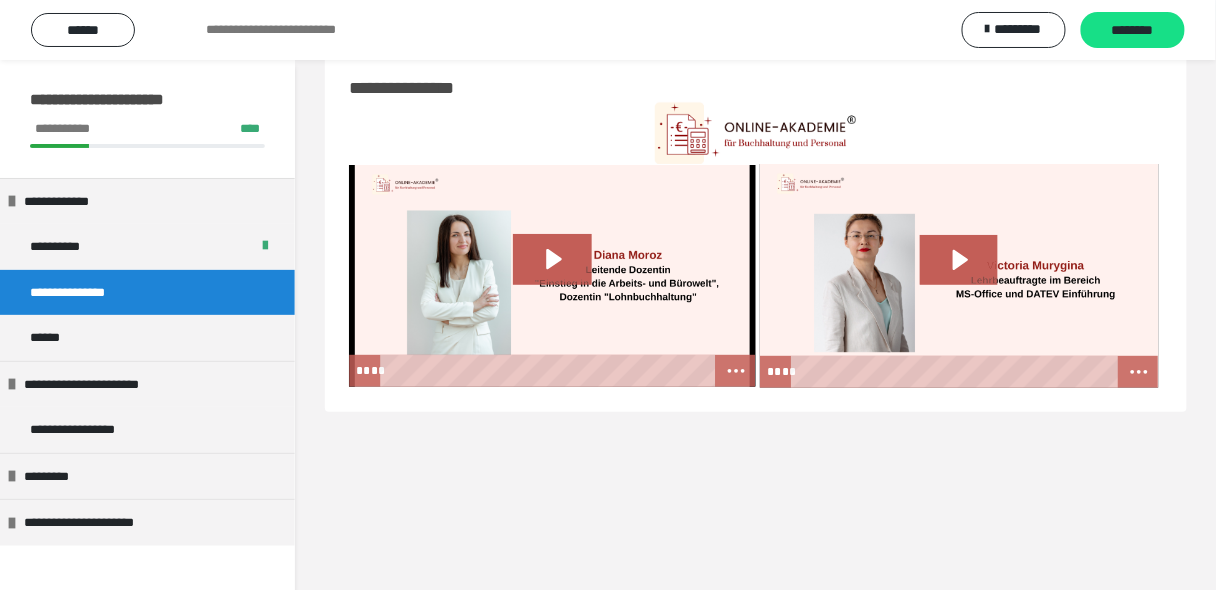 scroll, scrollTop: 60, scrollLeft: 0, axis: vertical 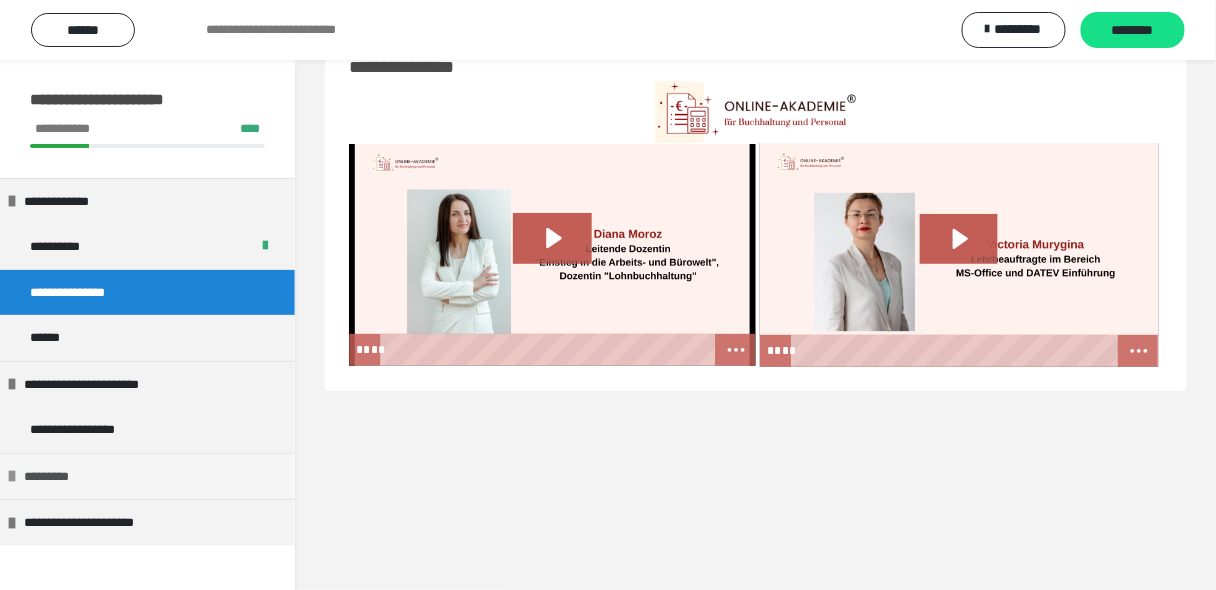 click on "*********" at bounding box center [56, 477] 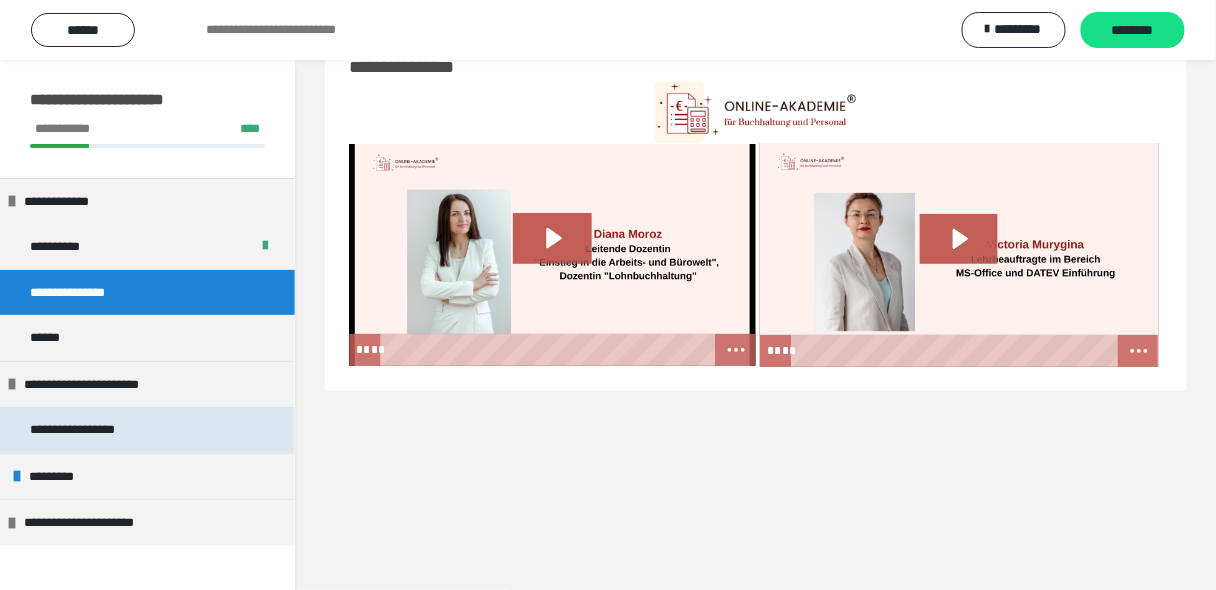 click on "**********" at bounding box center (93, 430) 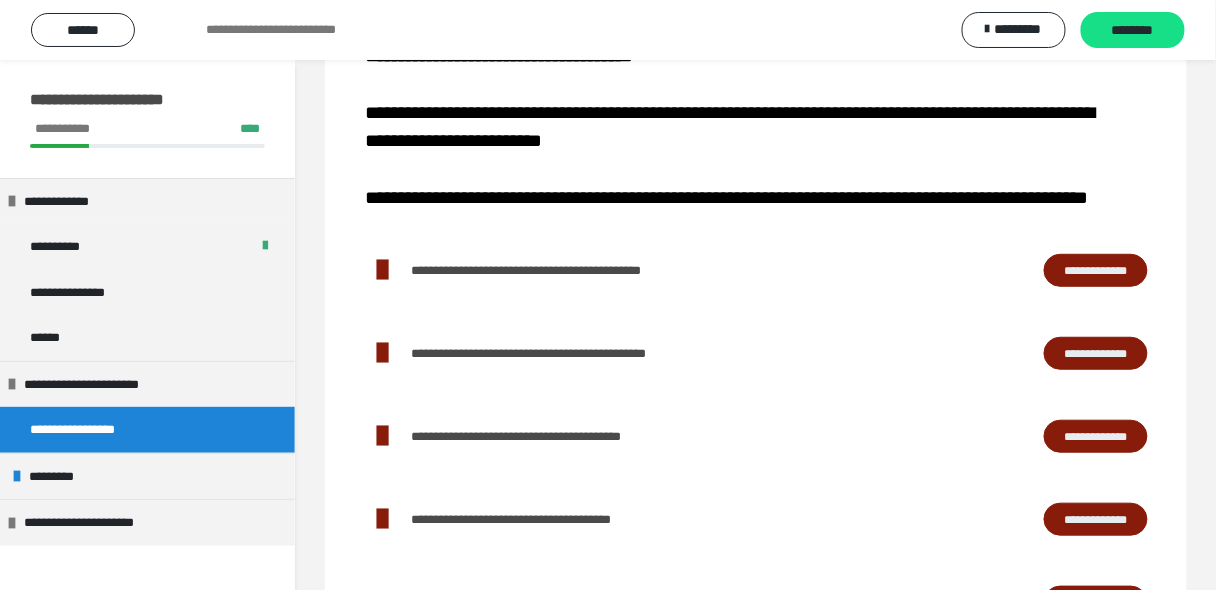 scroll, scrollTop: 160, scrollLeft: 0, axis: vertical 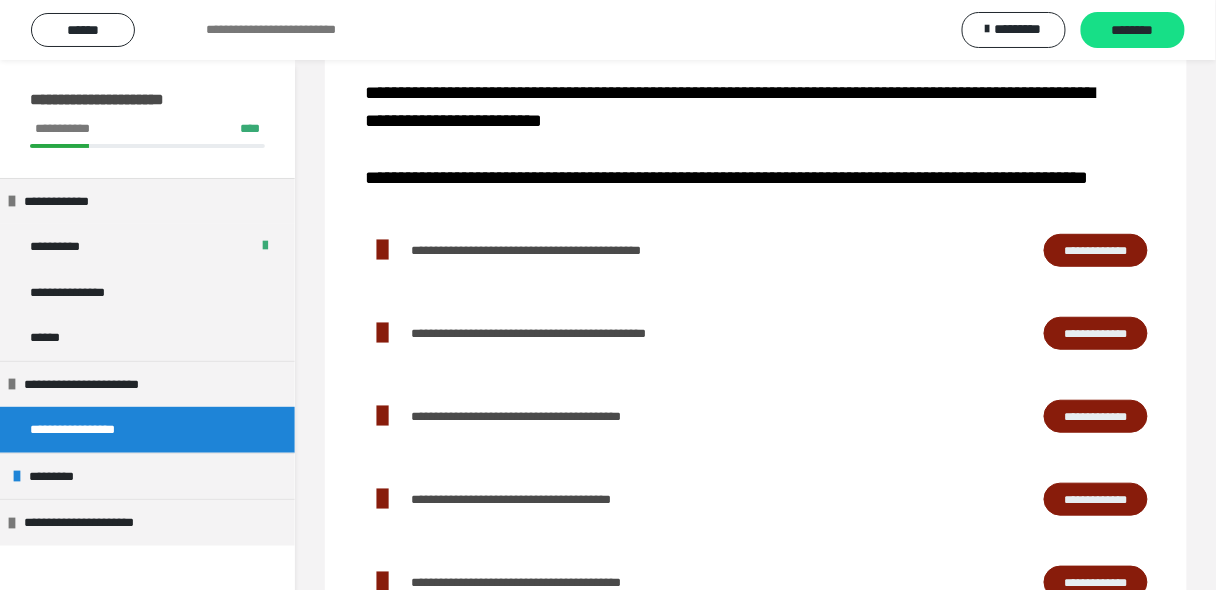 click on "**********" at bounding box center (1096, 250) 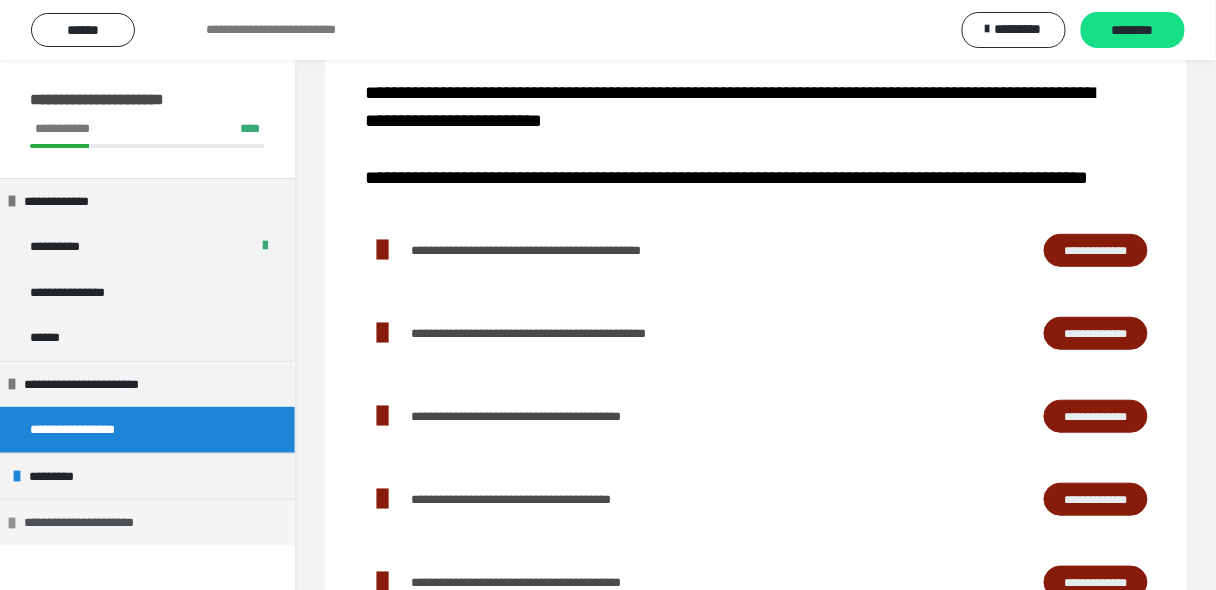 click on "**********" at bounding box center [101, 523] 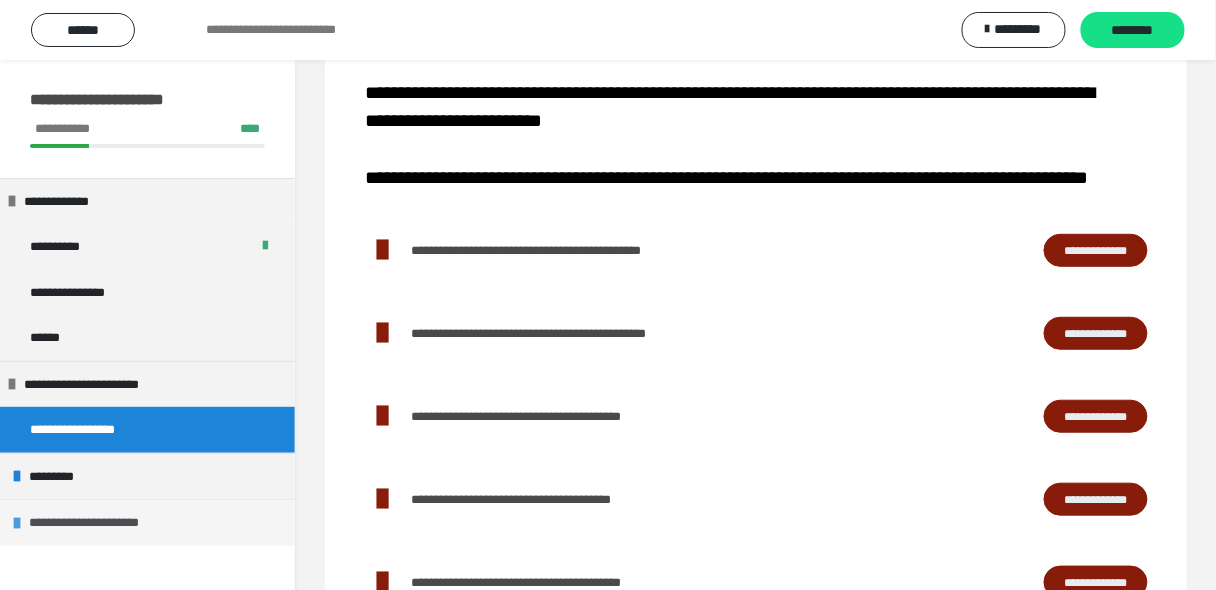 click on "**********" at bounding box center [106, 523] 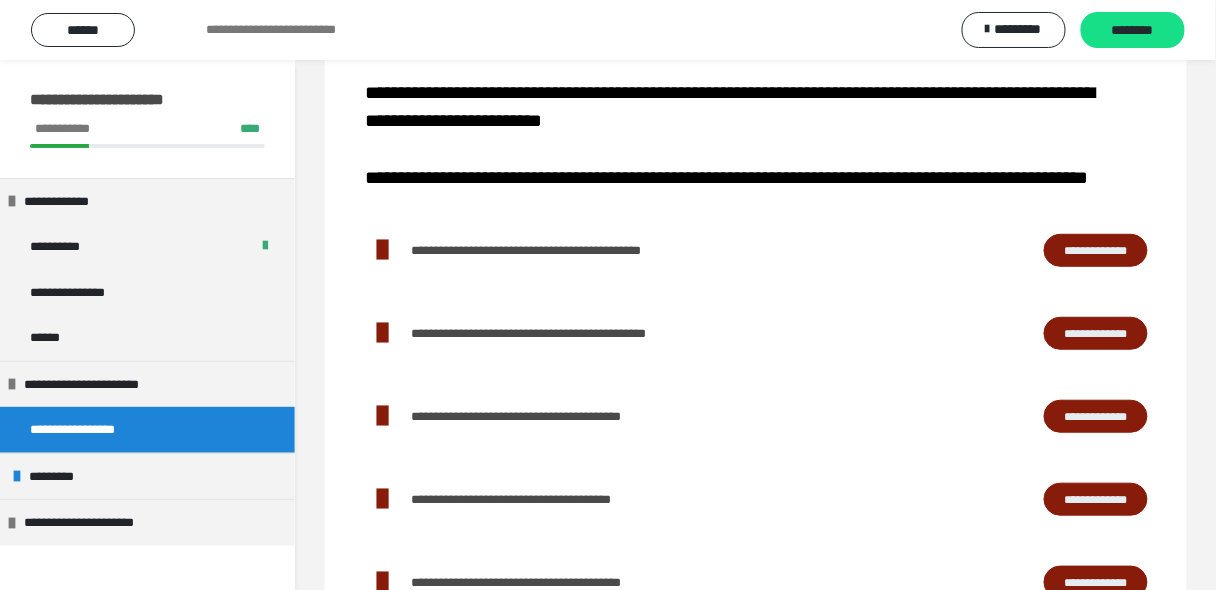 click on "**********" at bounding box center [93, 430] 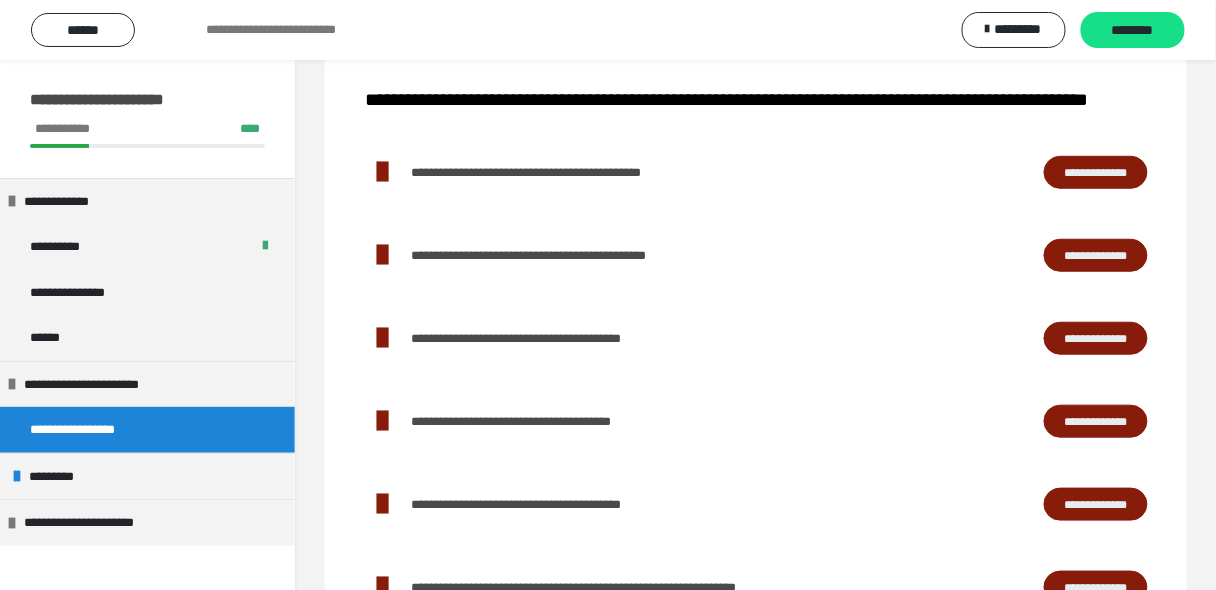 scroll, scrollTop: 240, scrollLeft: 0, axis: vertical 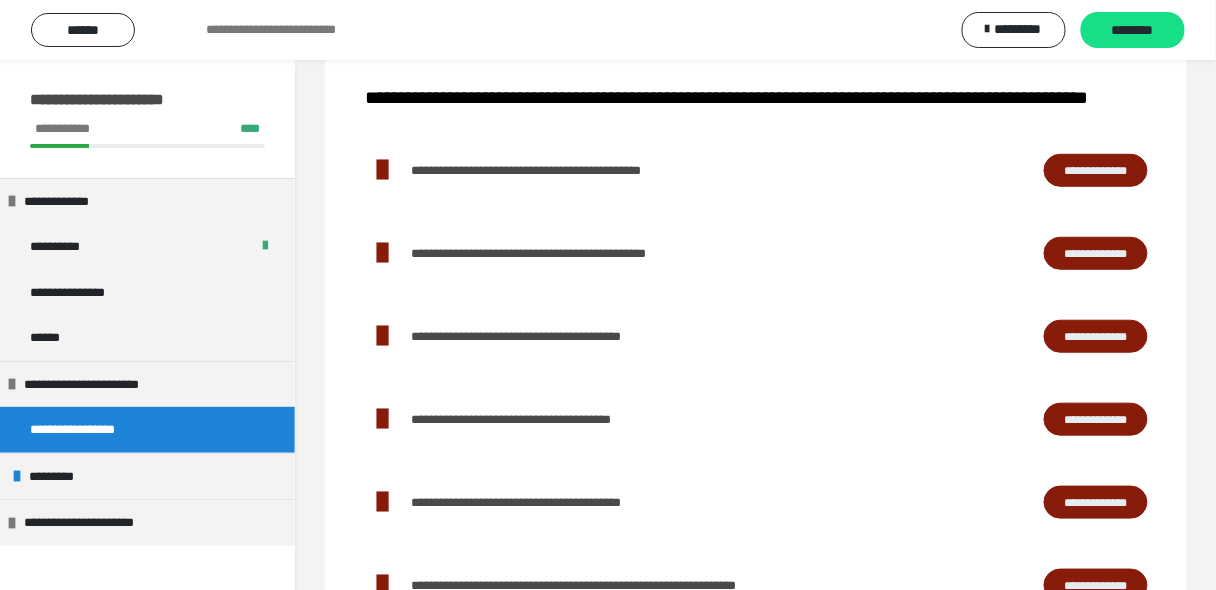 click on "**********" at bounding box center [1096, 419] 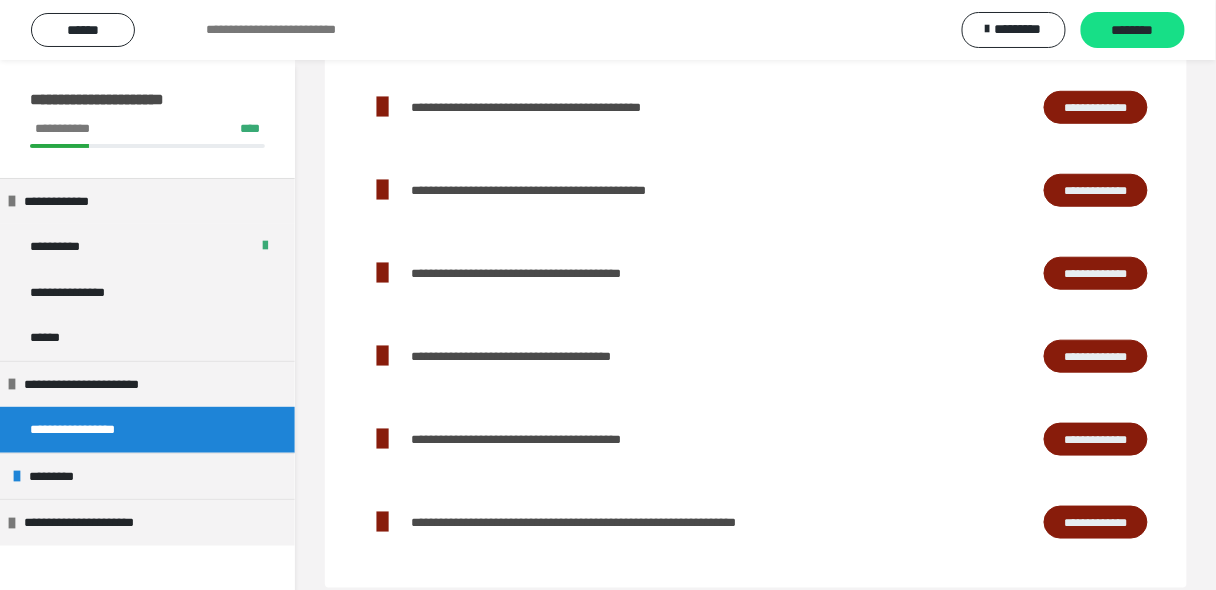 scroll, scrollTop: 359, scrollLeft: 0, axis: vertical 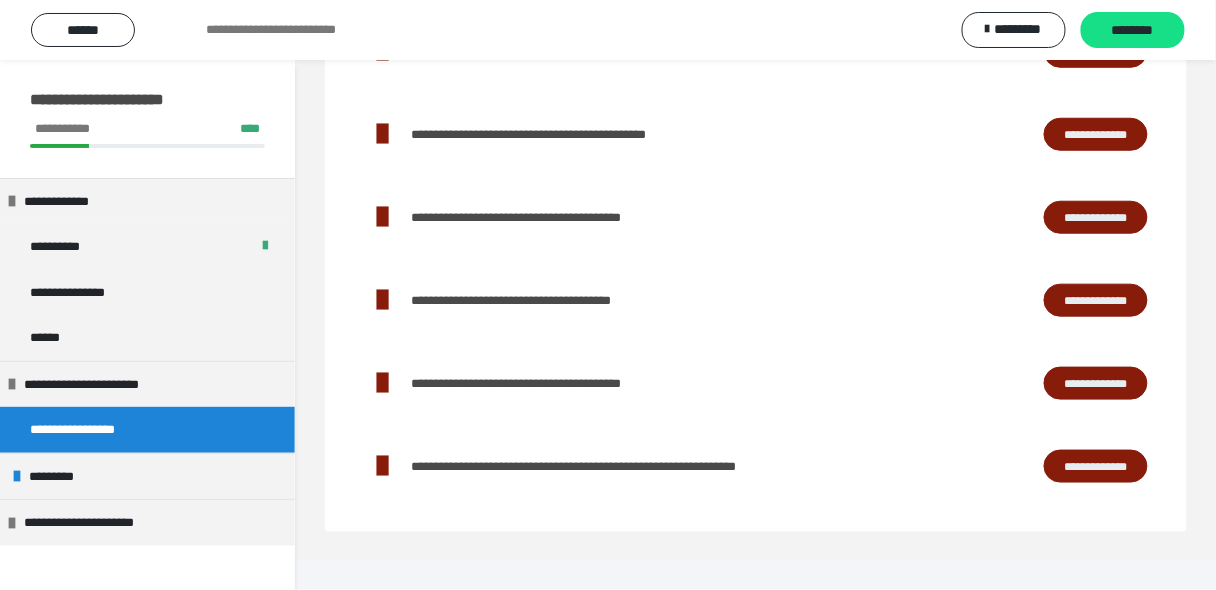 click on "**********" at bounding box center (1096, 383) 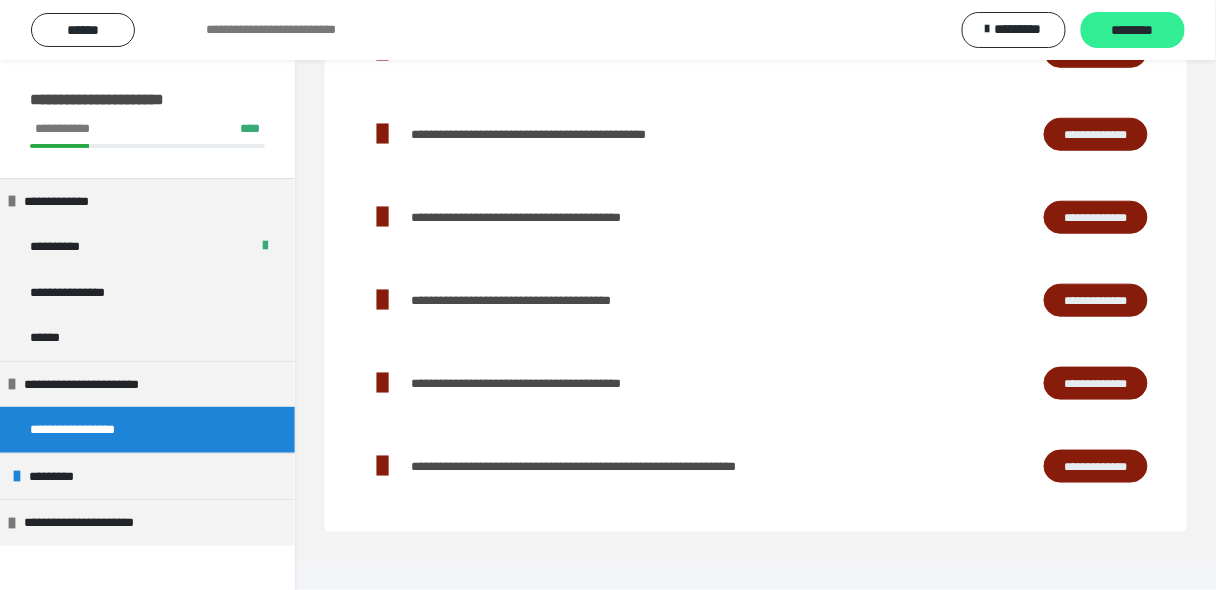 click on "********" at bounding box center (1133, 31) 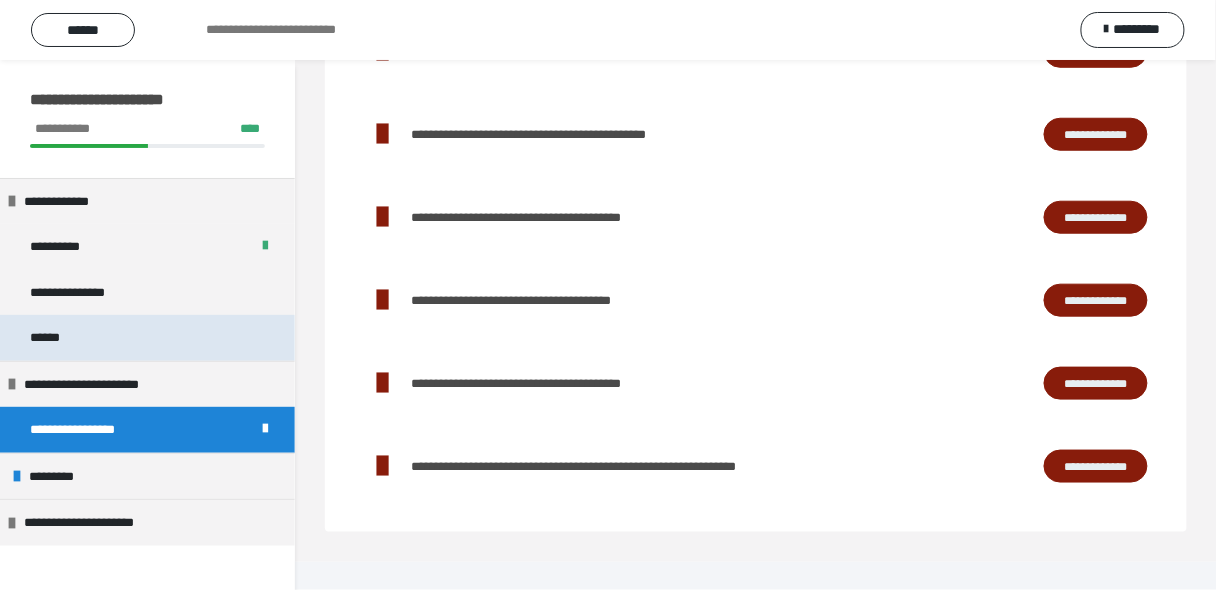 click on "******" at bounding box center [147, 338] 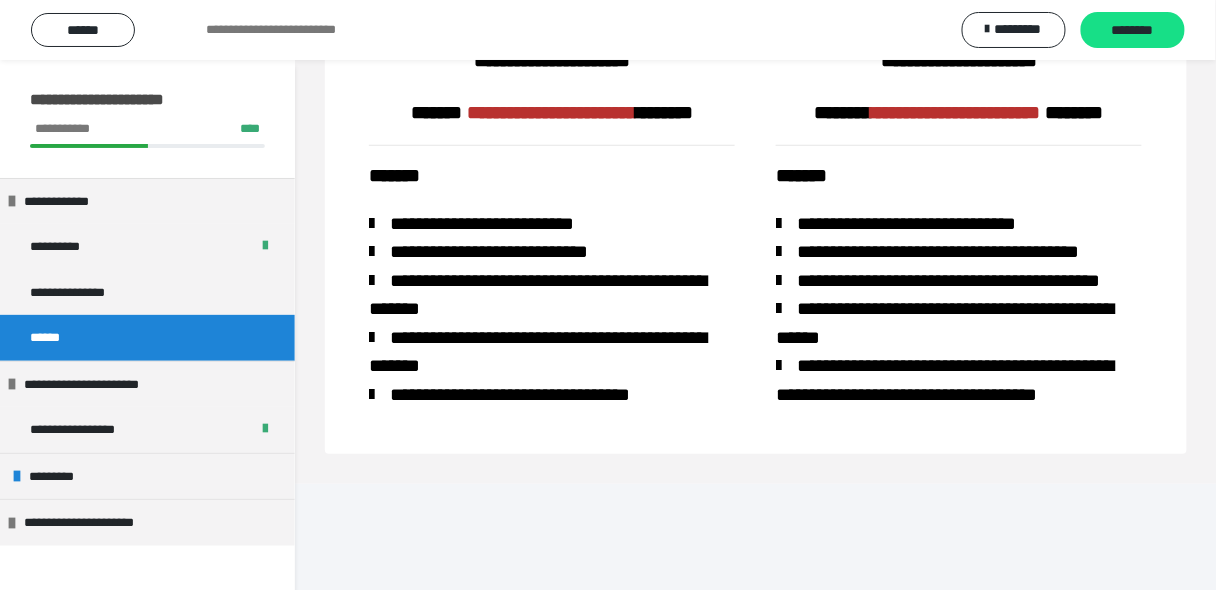 scroll, scrollTop: 180, scrollLeft: 0, axis: vertical 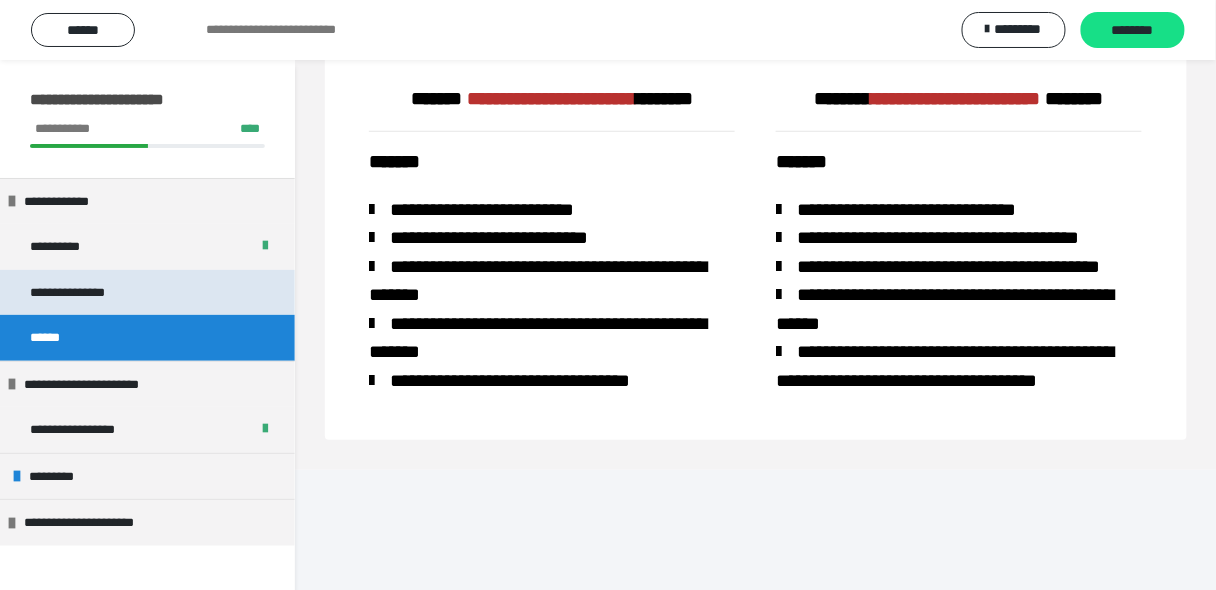 click on "**********" at bounding box center [88, 293] 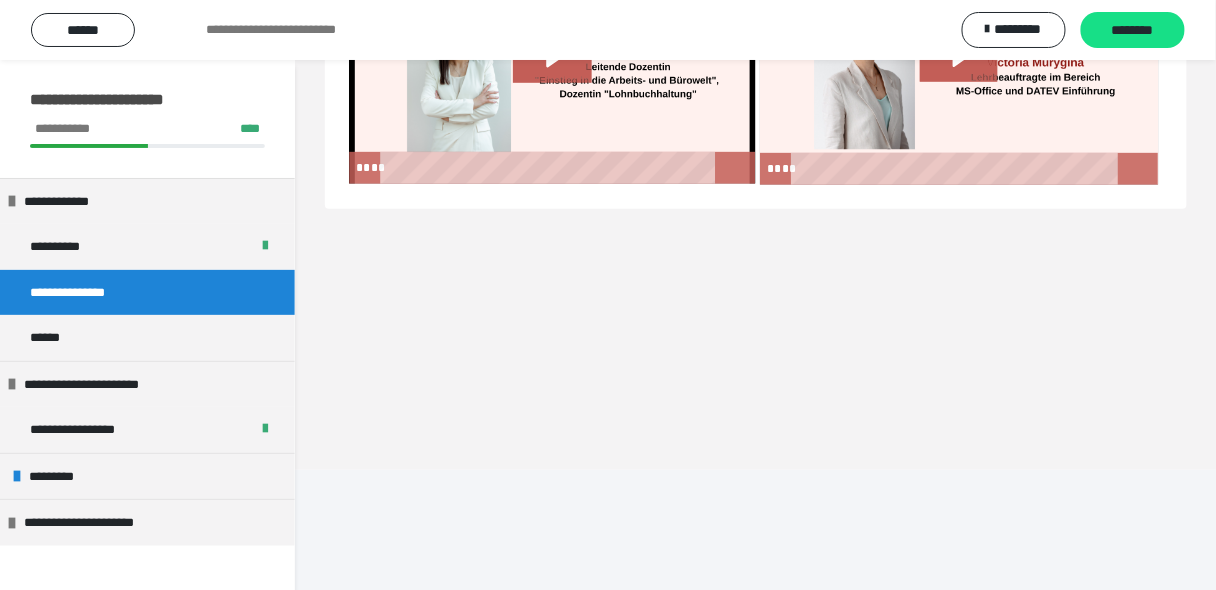scroll, scrollTop: 60, scrollLeft: 0, axis: vertical 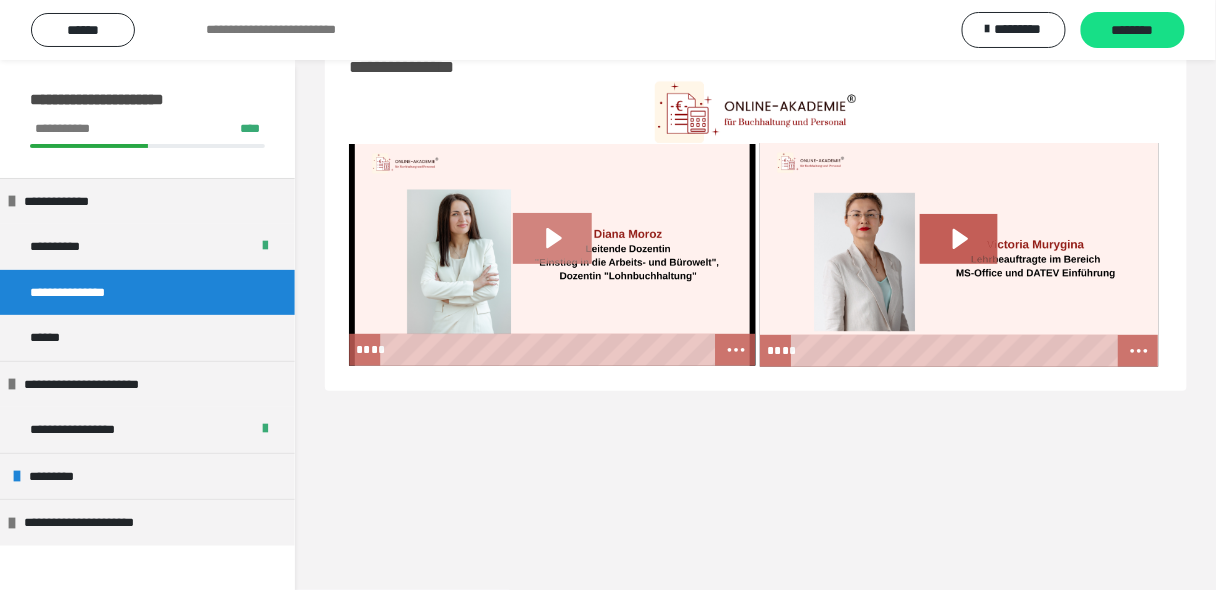 click 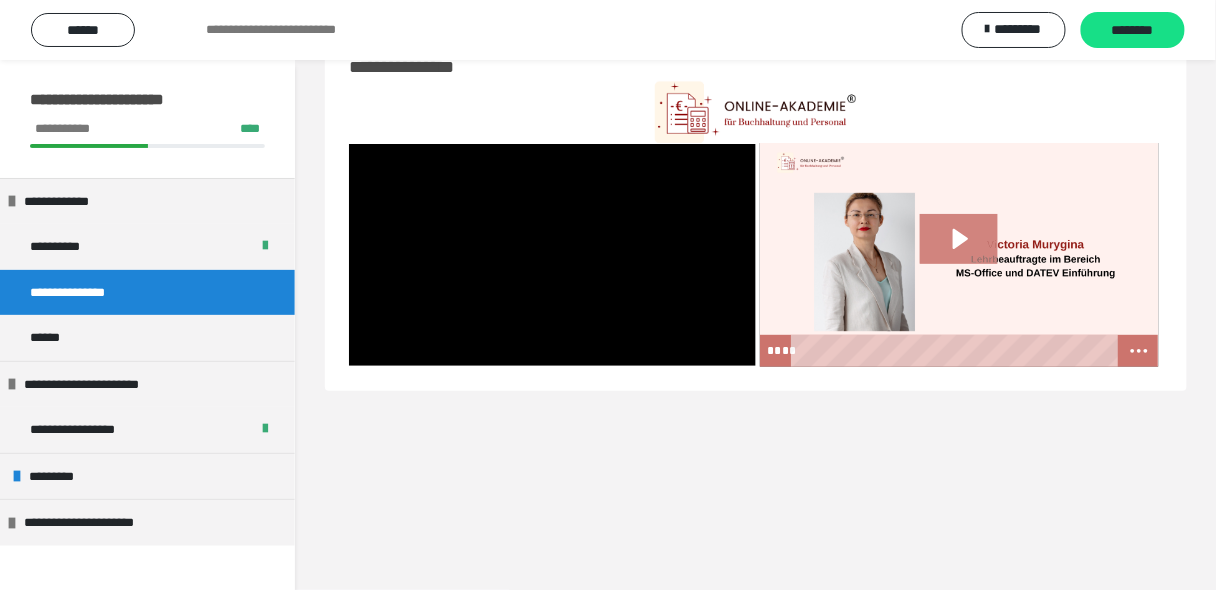 click 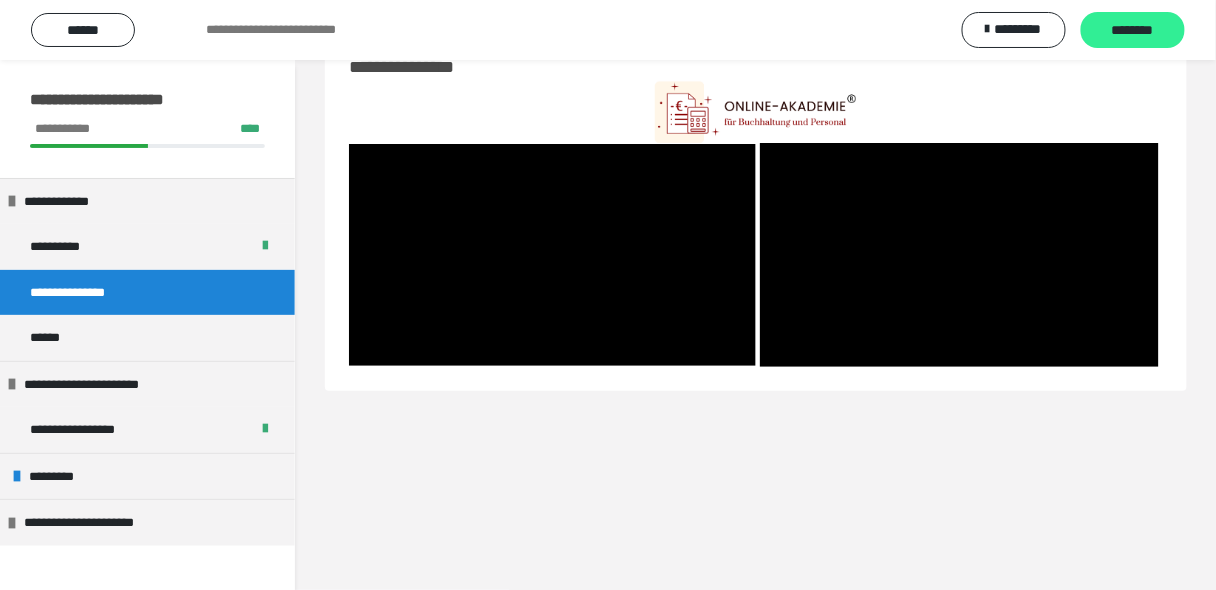 click on "********" at bounding box center (1133, 31) 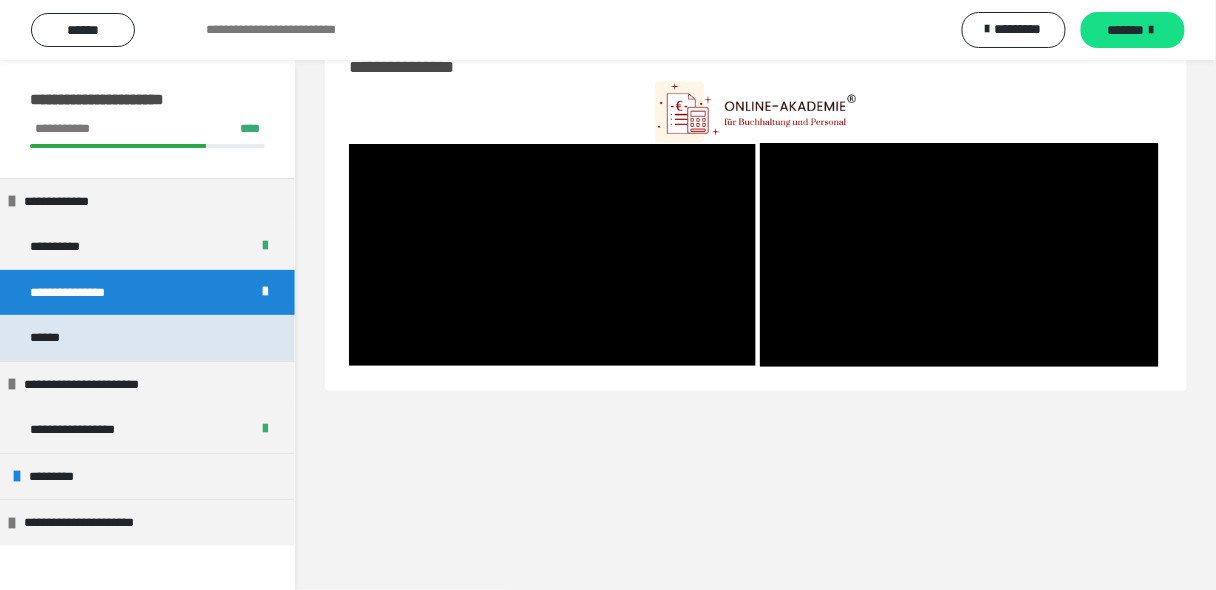 click on "******" at bounding box center [55, 338] 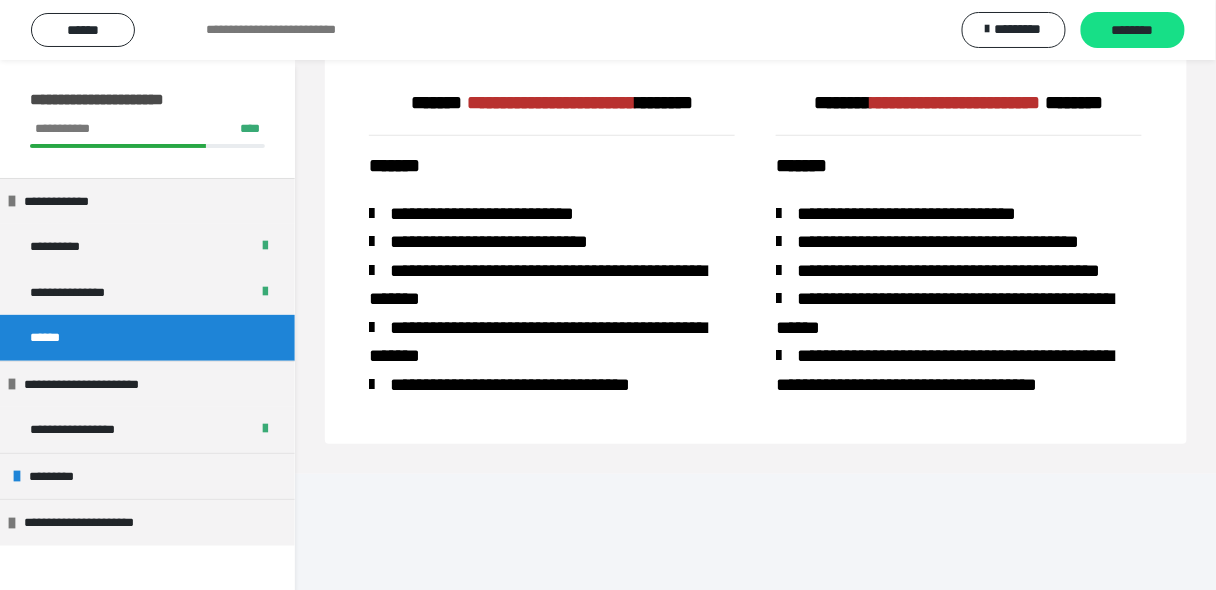 scroll, scrollTop: 180, scrollLeft: 0, axis: vertical 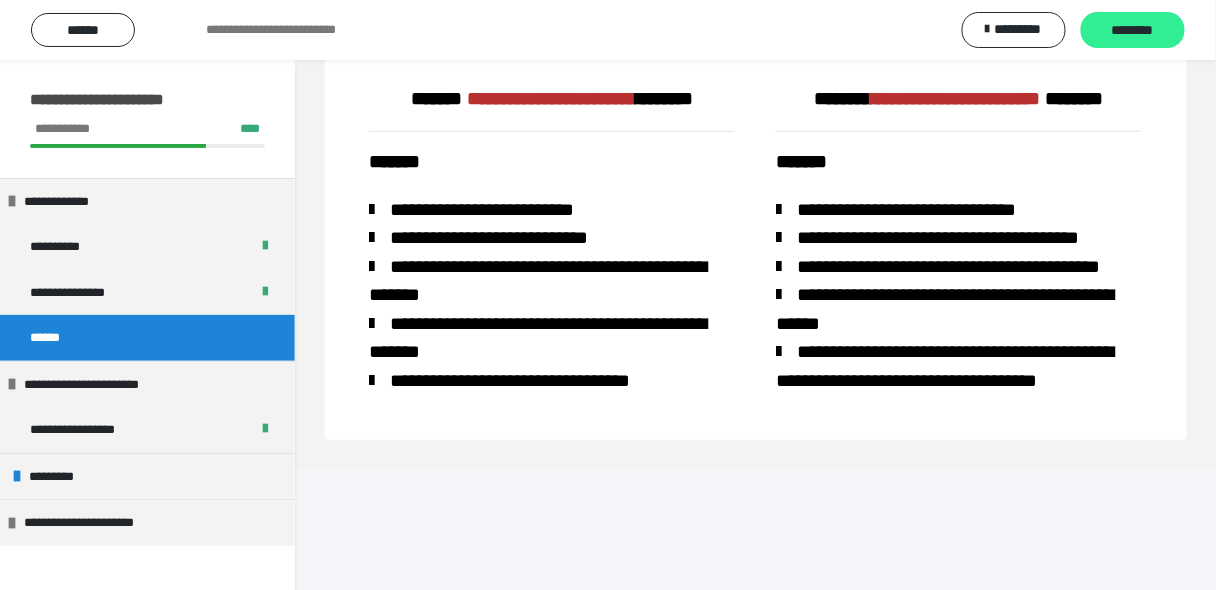 click on "********" at bounding box center [1133, 31] 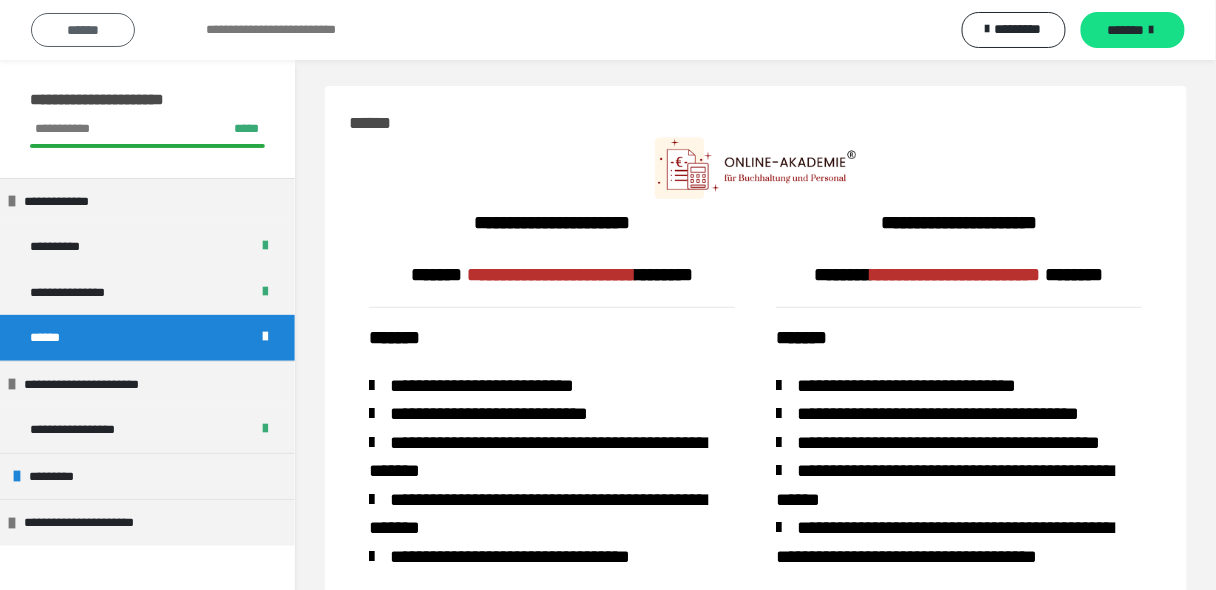 scroll, scrollTop: 0, scrollLeft: 0, axis: both 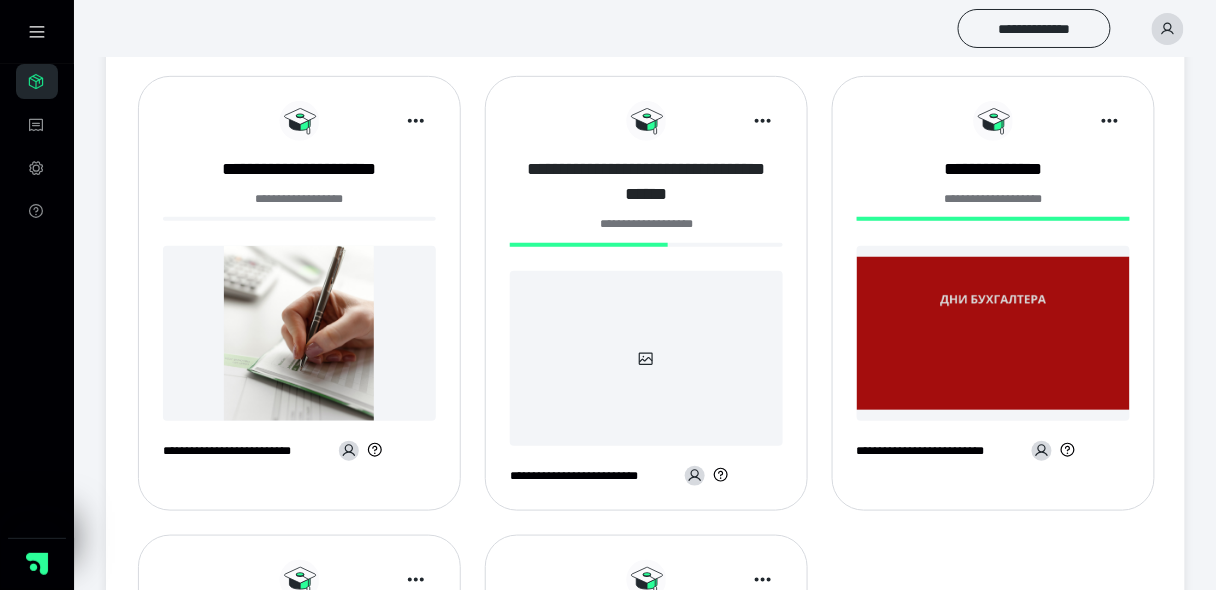 click on "**********" at bounding box center (646, 182) 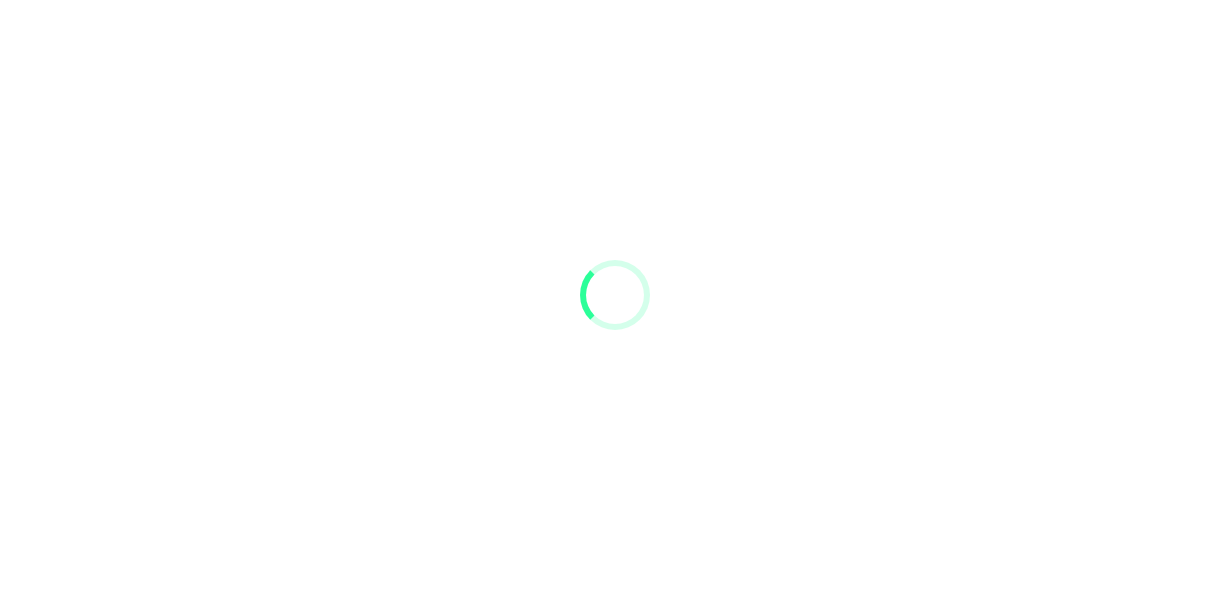 scroll, scrollTop: 0, scrollLeft: 0, axis: both 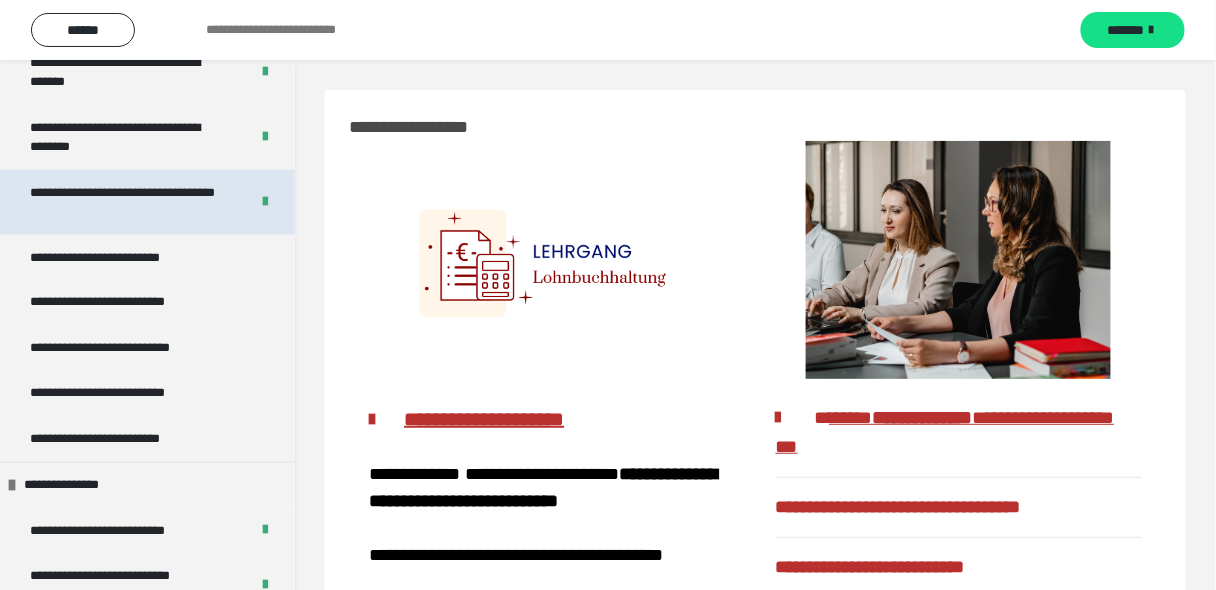 click on "**********" at bounding box center (125, 202) 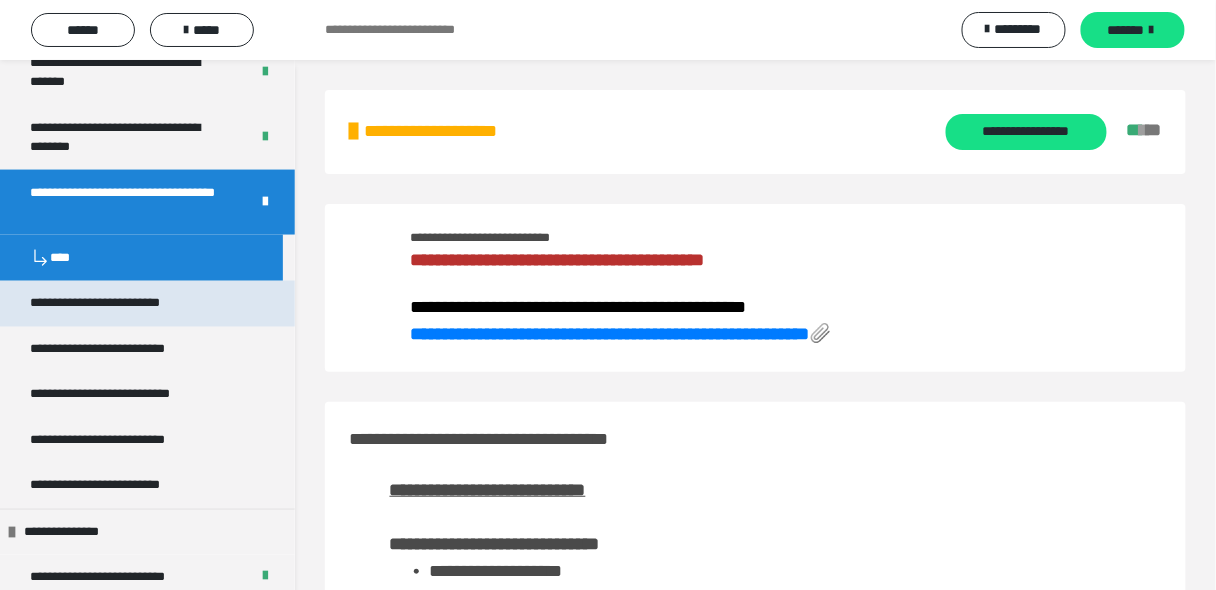click on "**********" at bounding box center [124, 304] 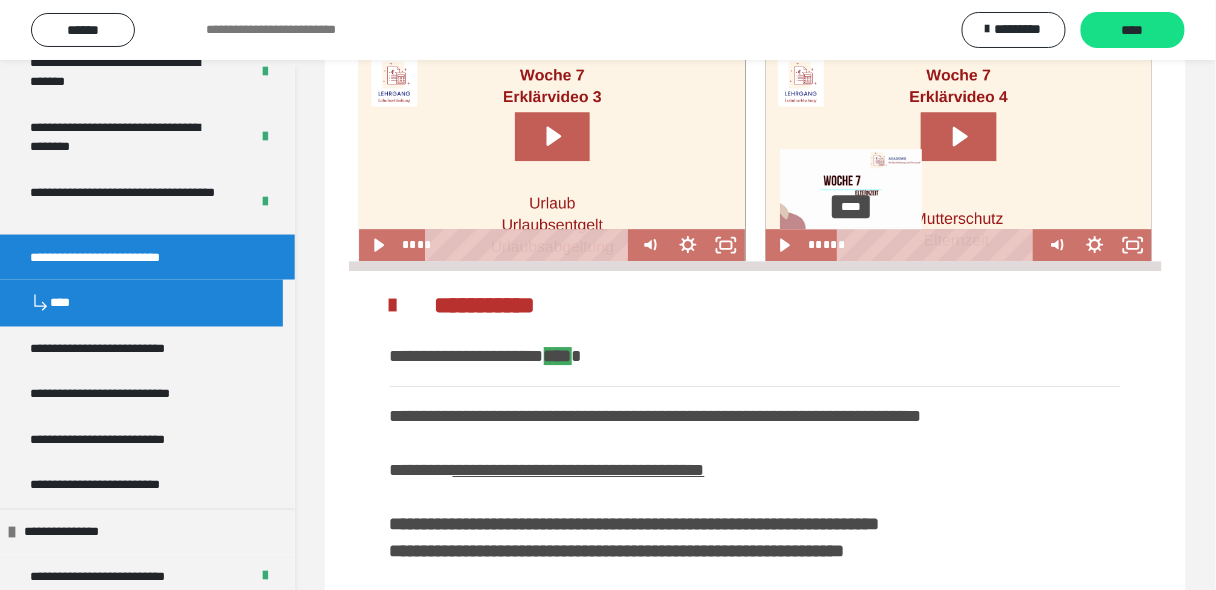scroll, scrollTop: 1259, scrollLeft: 0, axis: vertical 